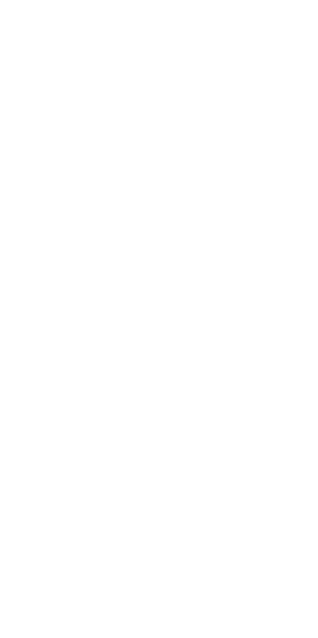 scroll, scrollTop: 0, scrollLeft: 0, axis: both 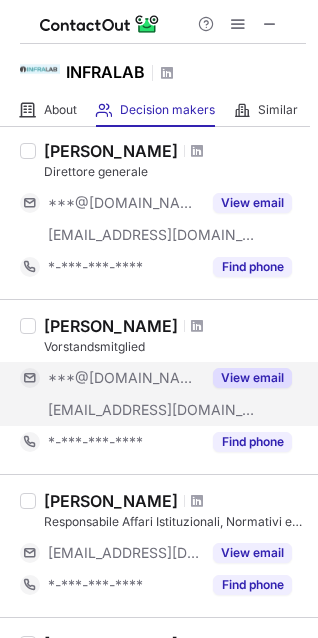 click on "View email" at bounding box center [252, 378] 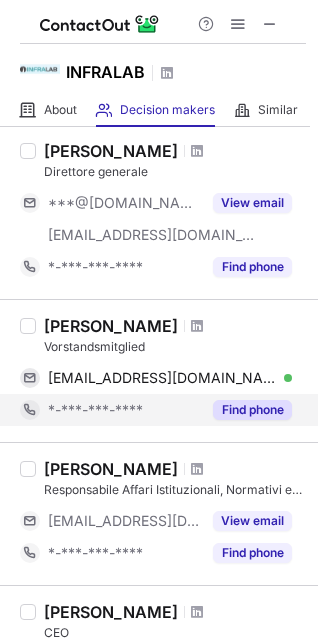 click on "Find phone" at bounding box center [252, 410] 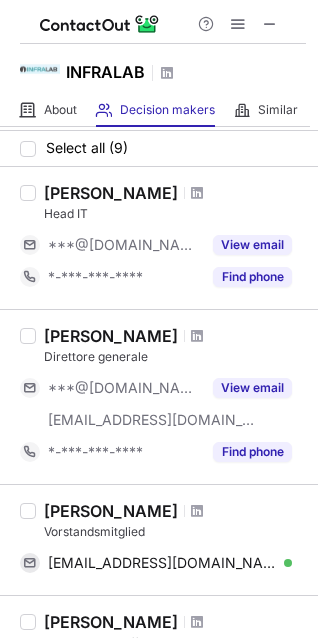 scroll, scrollTop: 0, scrollLeft: 0, axis: both 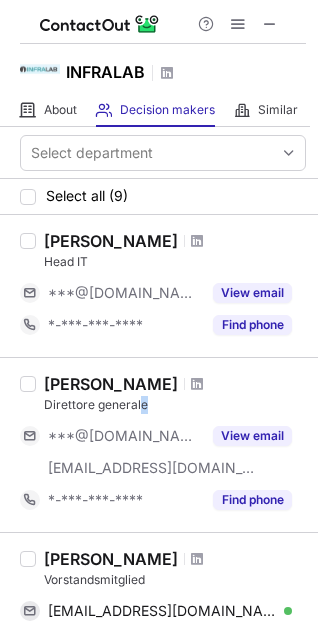 drag, startPoint x: 155, startPoint y: 409, endPoint x: 140, endPoint y: 409, distance: 15 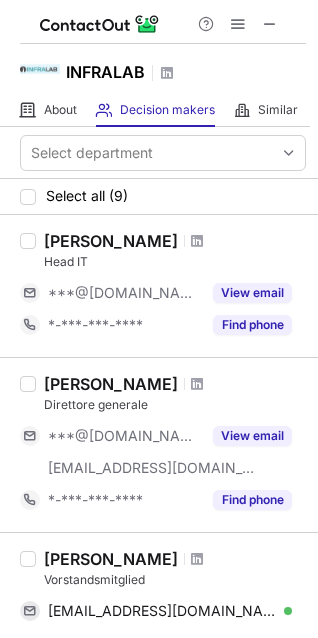 click on "[PERSON_NAME]" at bounding box center (175, 384) 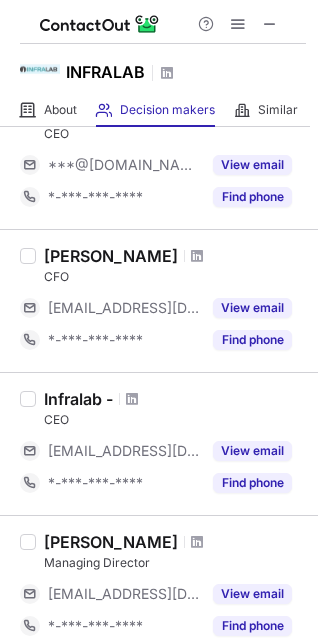scroll, scrollTop: 1031, scrollLeft: 0, axis: vertical 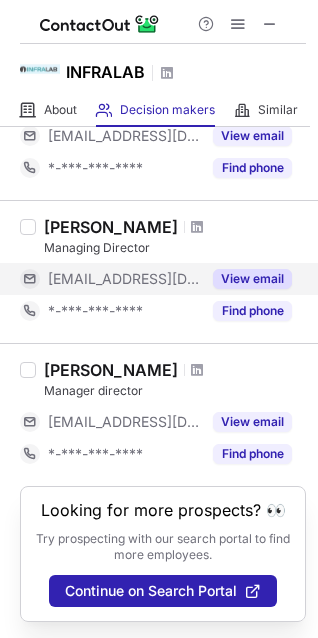 click on "View email" at bounding box center [252, 279] 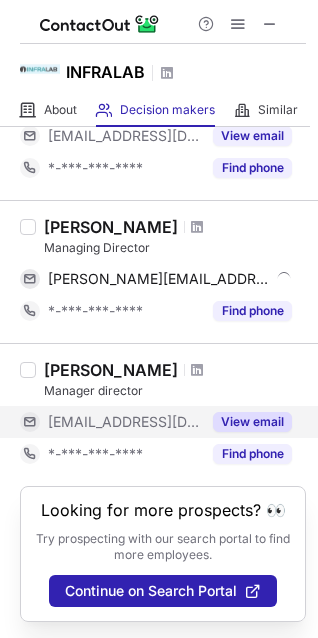 click on "View email" at bounding box center (252, 422) 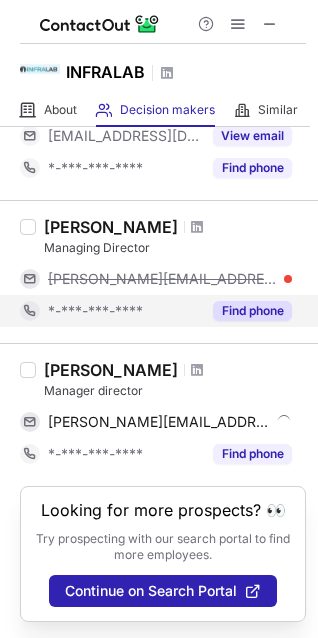 click on "Find phone" at bounding box center [252, 311] 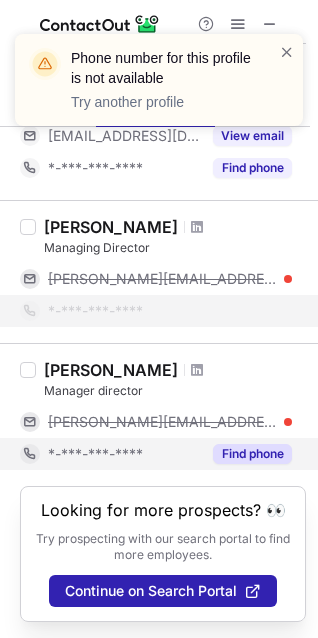 click on "Find phone" at bounding box center (246, 454) 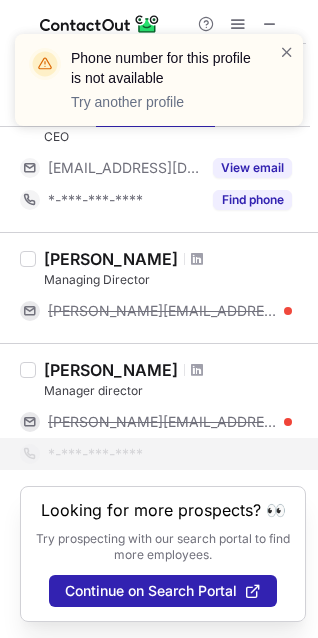 scroll, scrollTop: 765, scrollLeft: 0, axis: vertical 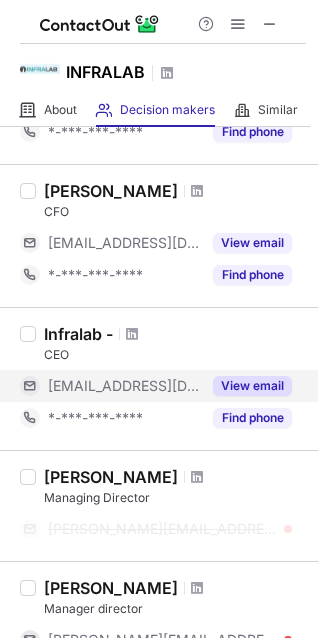 click on "View email" at bounding box center [252, 386] 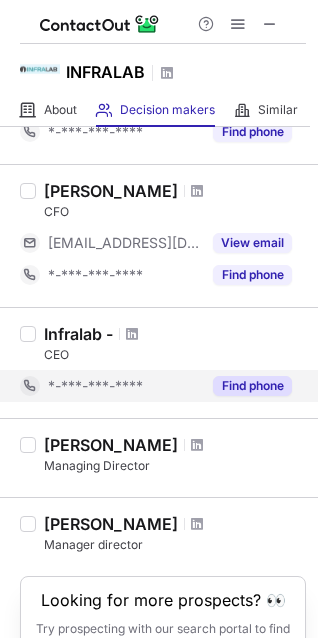click on "Find phone" at bounding box center [252, 386] 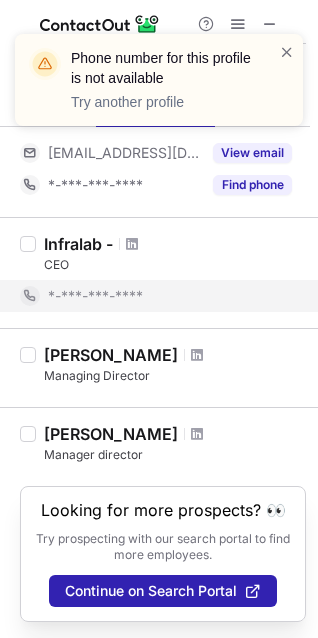scroll, scrollTop: 637, scrollLeft: 0, axis: vertical 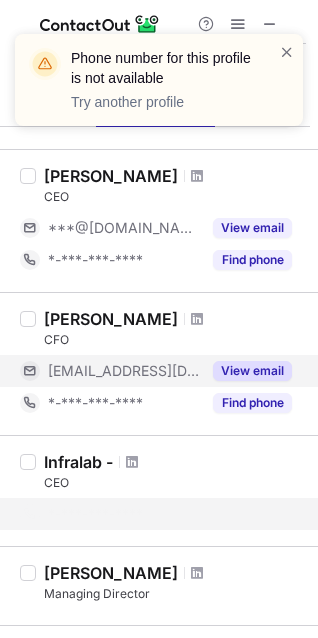 click on "View email" at bounding box center [252, 371] 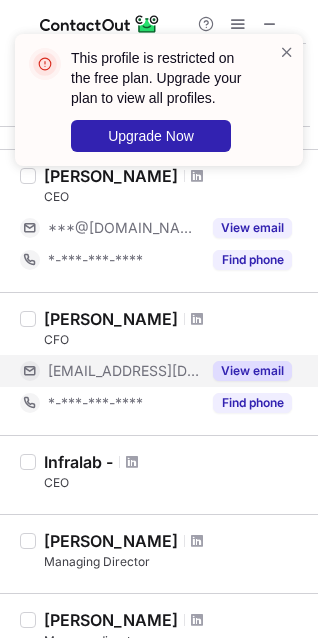 click on "This profile is restricted on the free plan. Upgrade your plan to view all profiles. Upgrade Now" at bounding box center [159, 100] 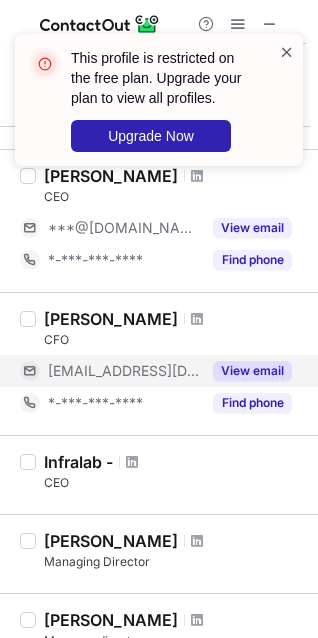 click at bounding box center (287, 52) 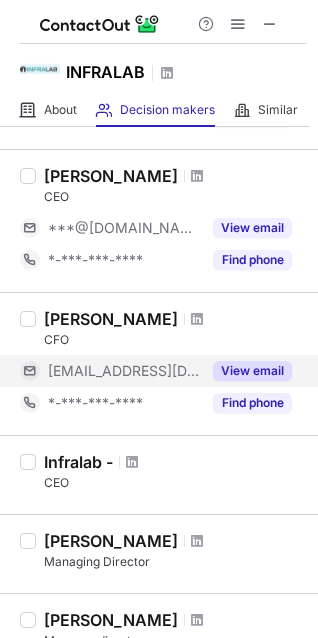 click on "This profile is restricted on the free plan. Upgrade your plan to view all profiles. Upgrade Now" at bounding box center (159, 108) 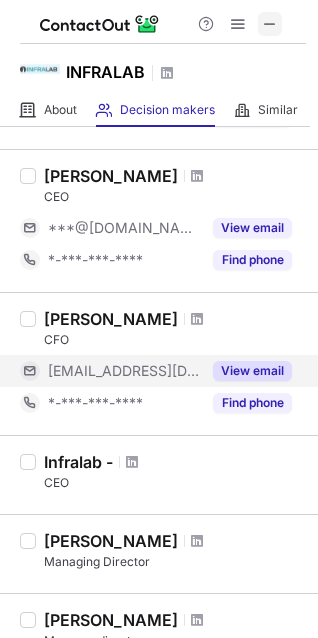 click at bounding box center [270, 24] 